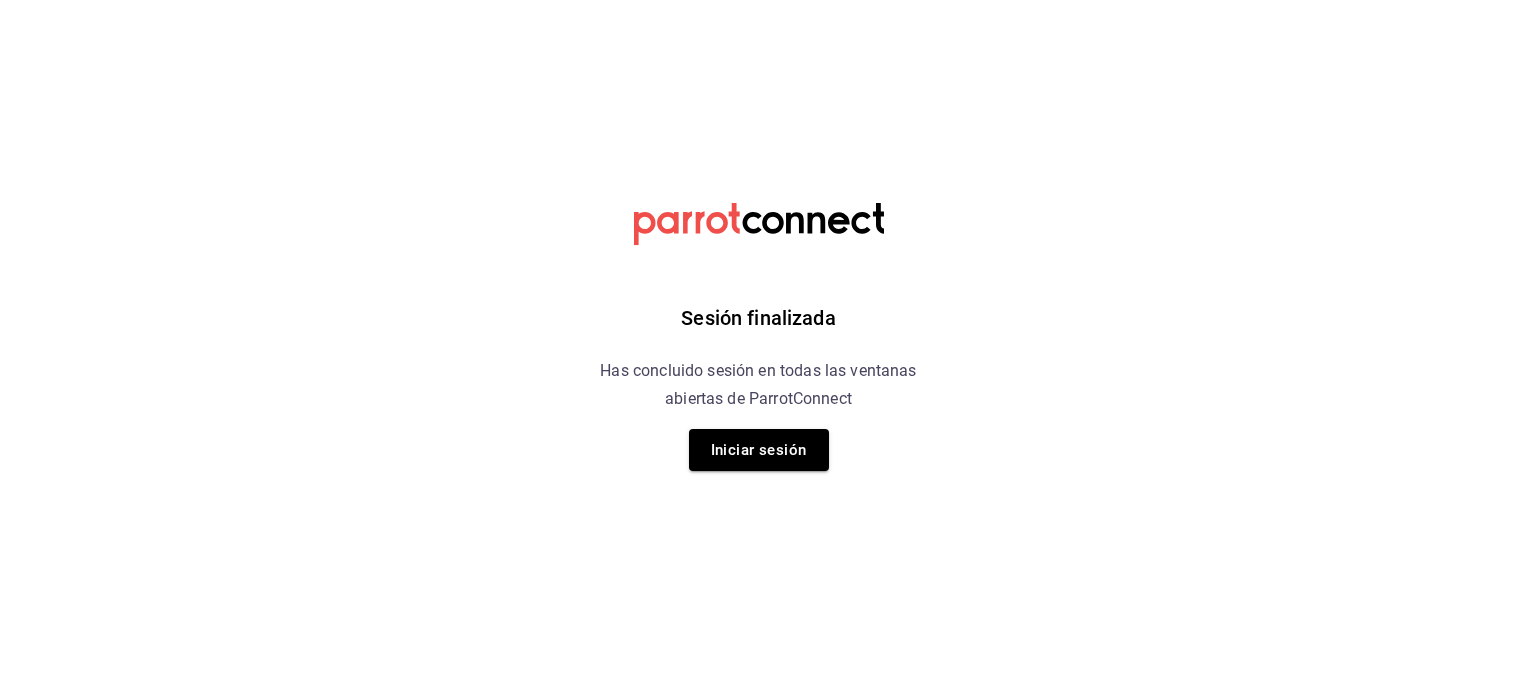 scroll, scrollTop: 0, scrollLeft: 0, axis: both 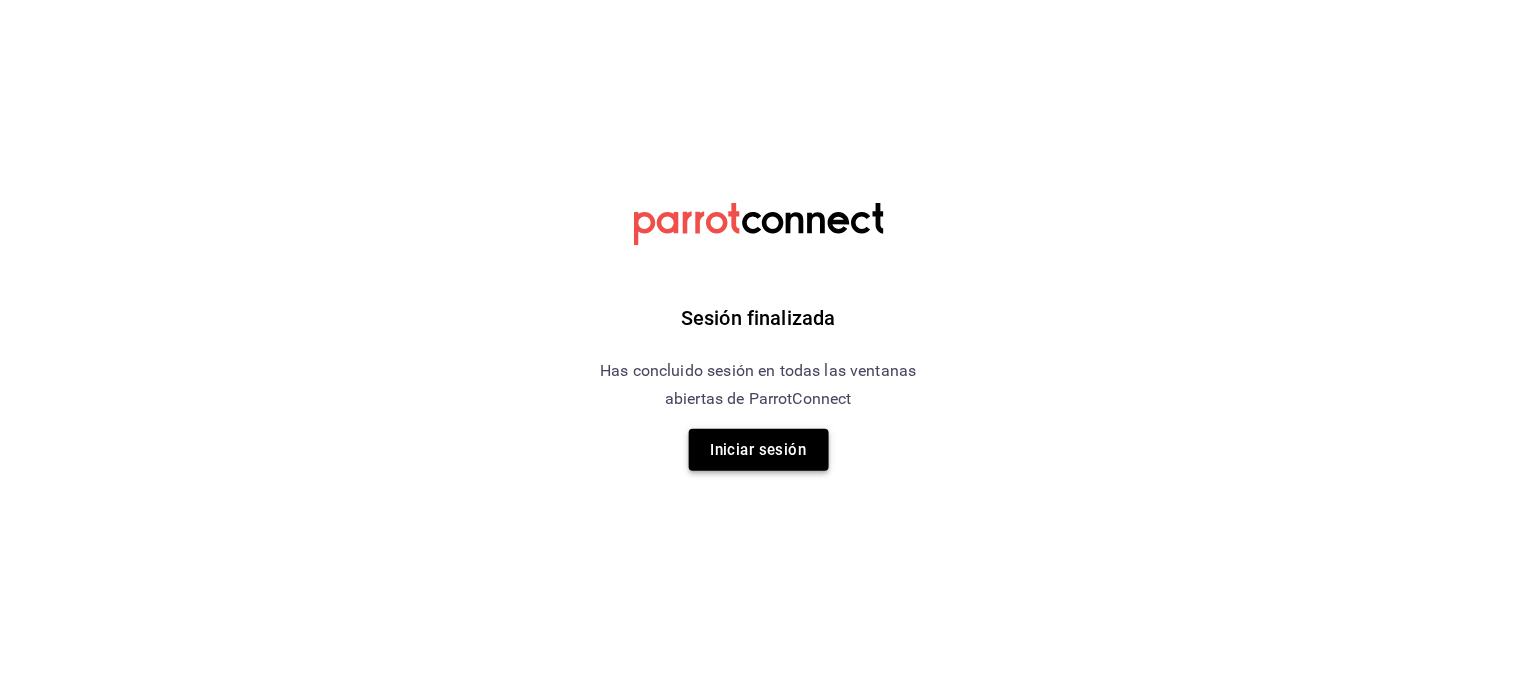 click on "Iniciar sesión" at bounding box center (759, 450) 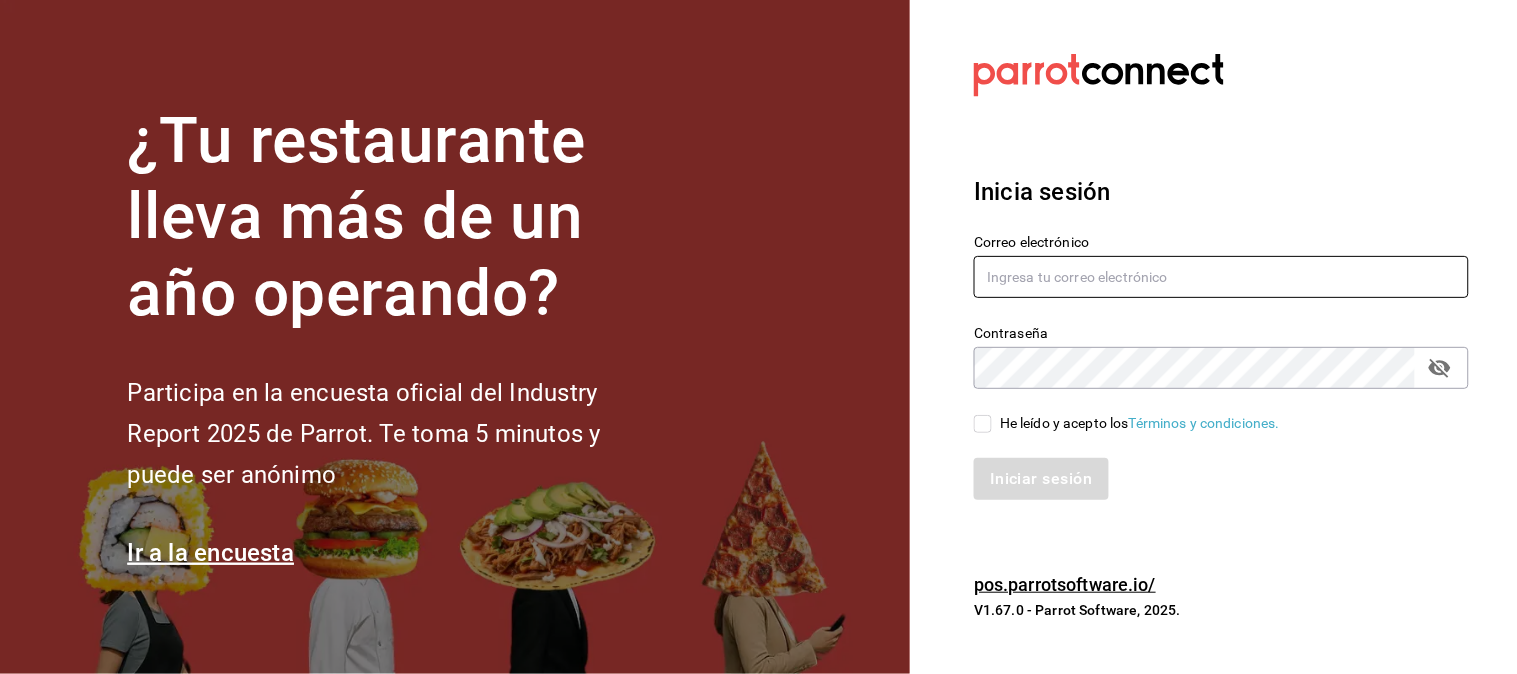 type on "[USERNAME]@example.com" 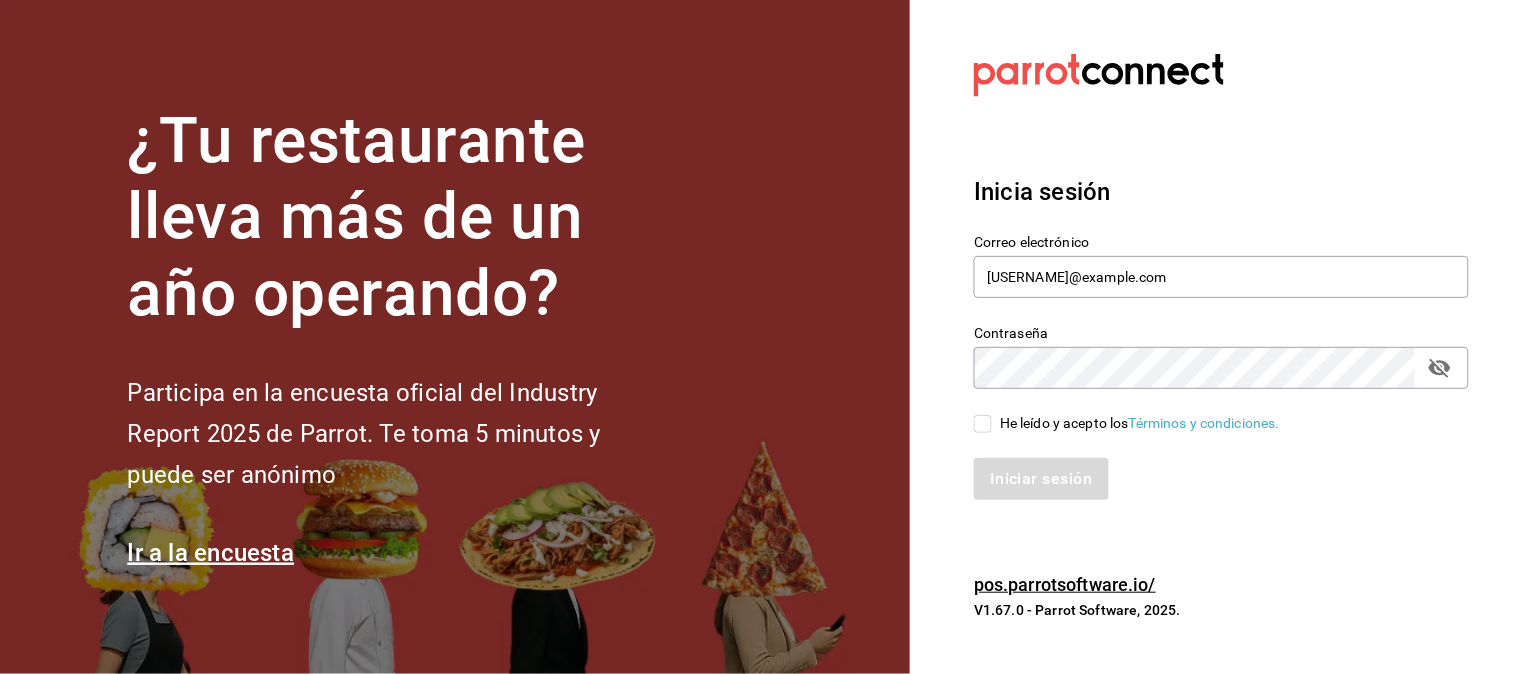 click on "He leído y acepto los  Términos y condiciones." at bounding box center [983, 424] 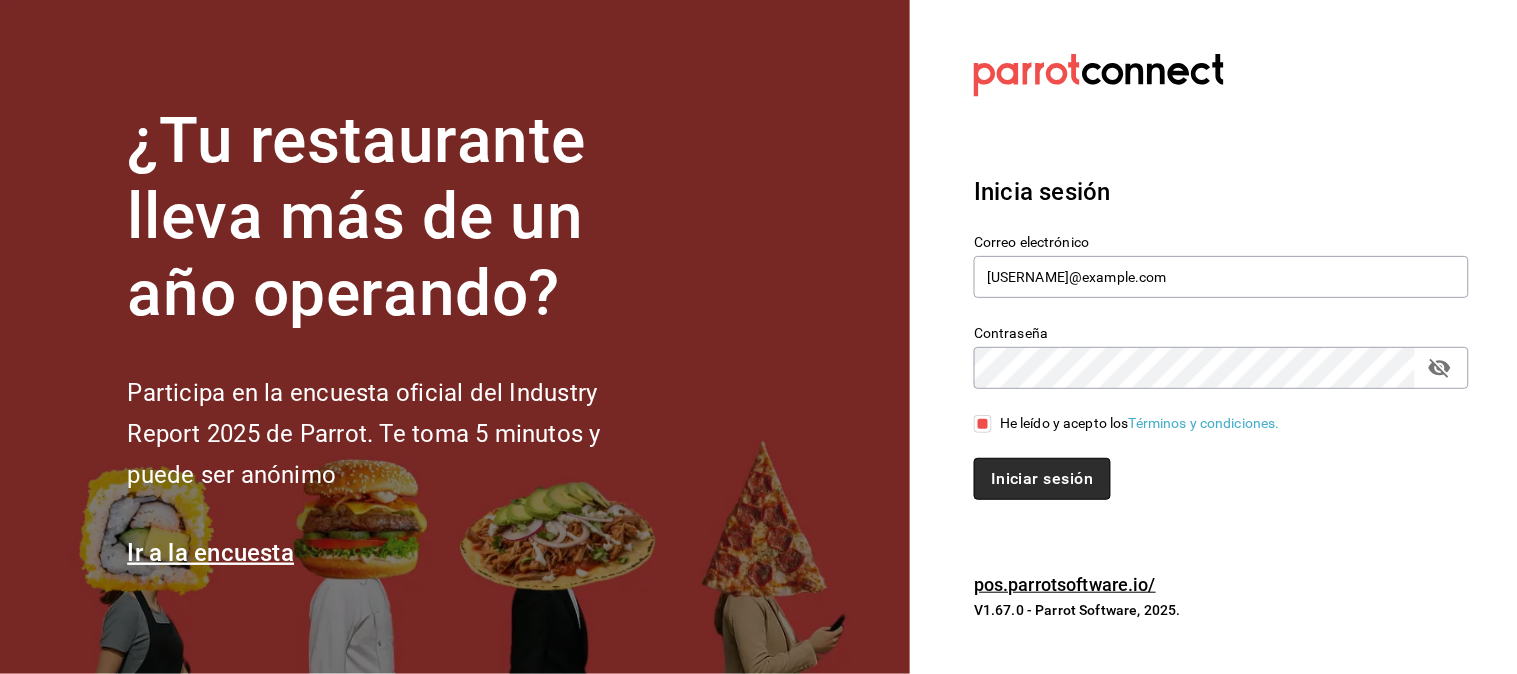 click on "Iniciar sesión" at bounding box center (1042, 479) 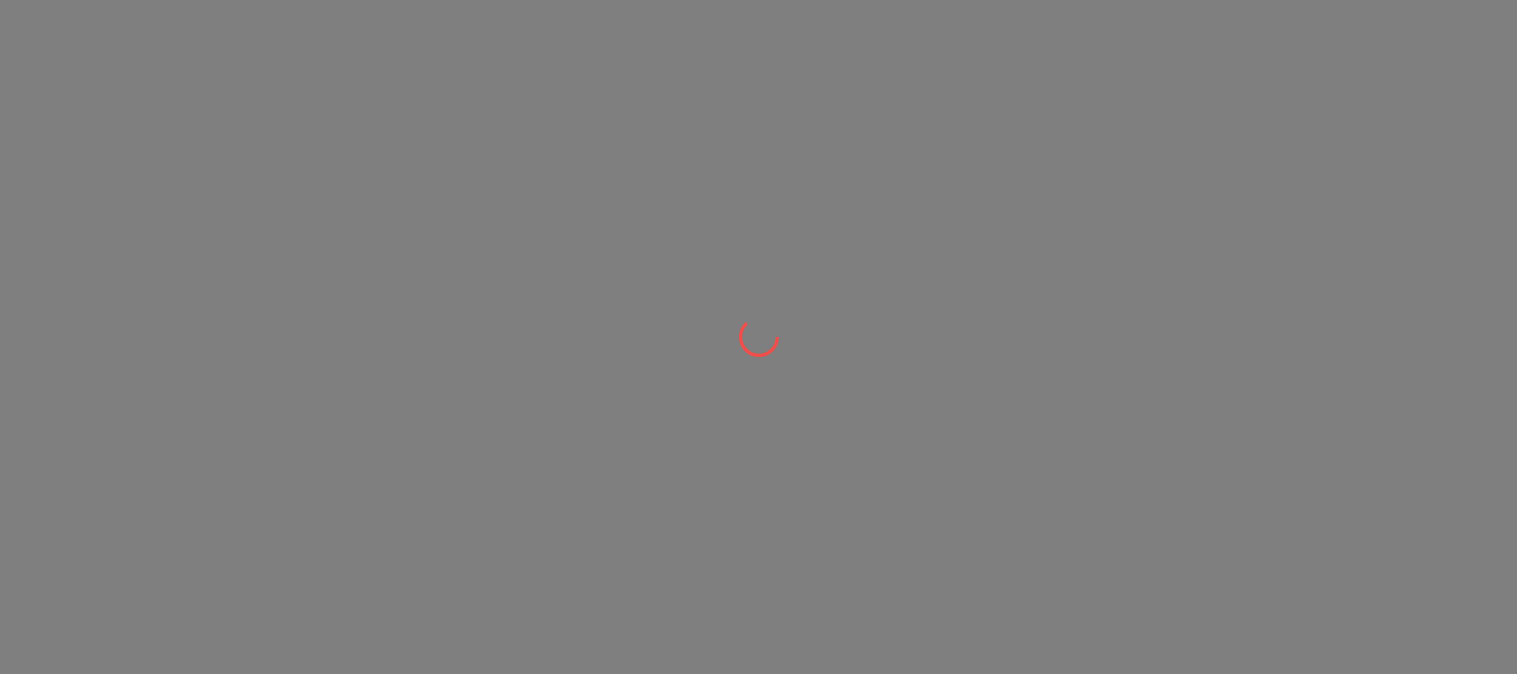 scroll, scrollTop: 0, scrollLeft: 0, axis: both 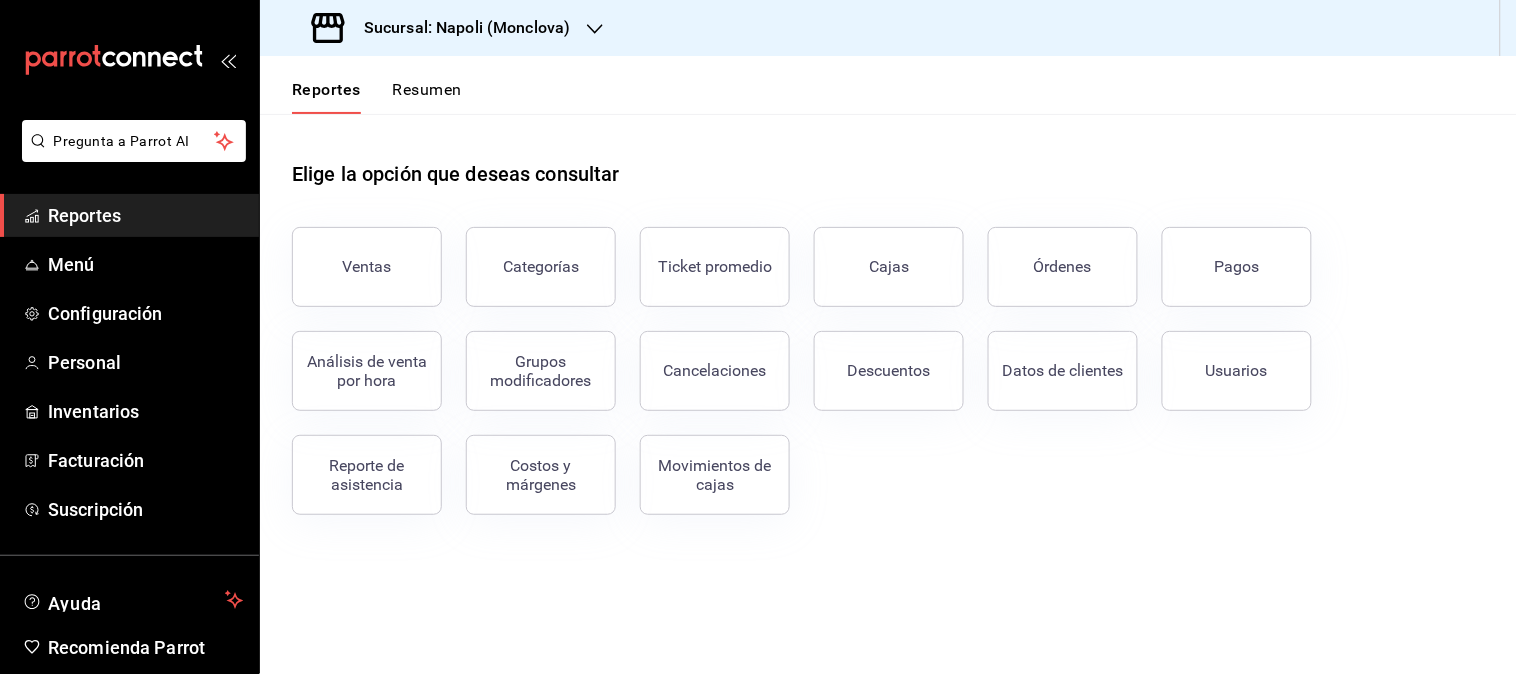 click 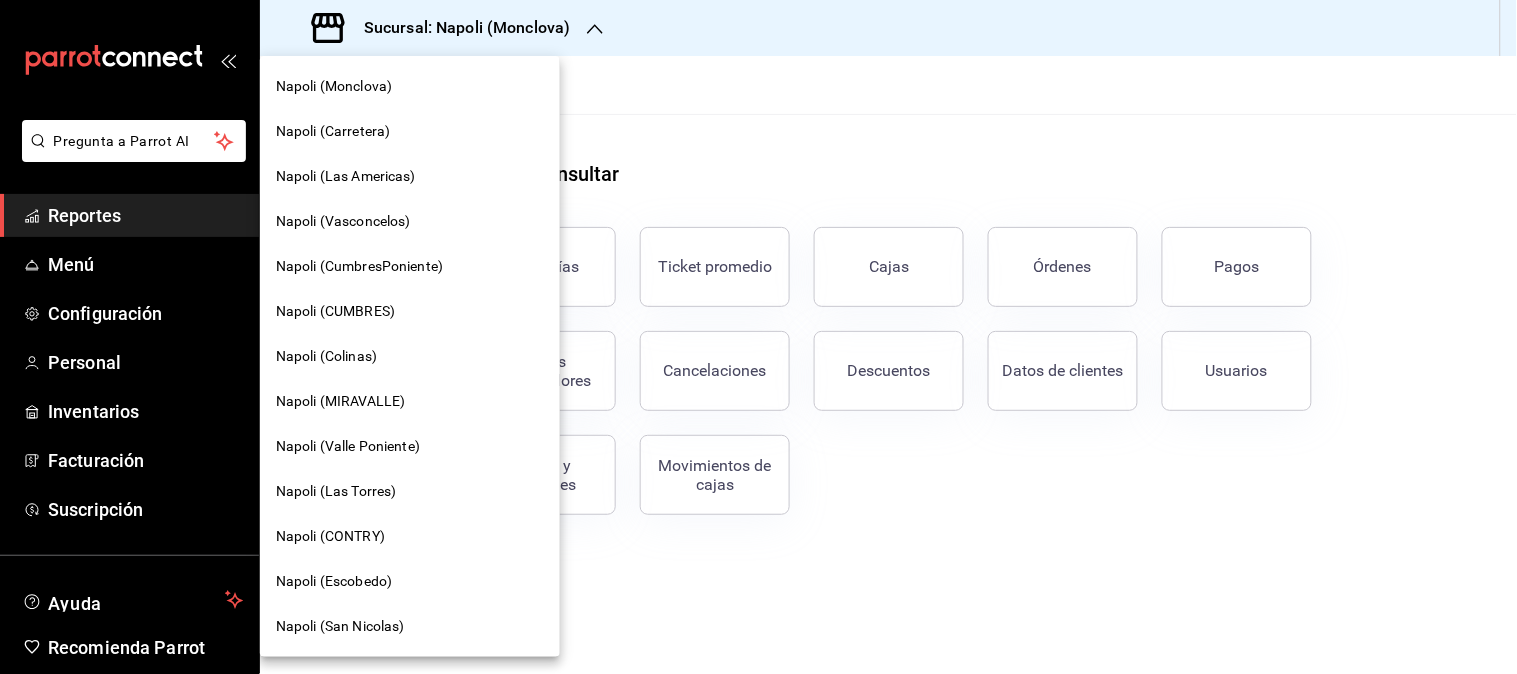 click on "Napoli (Valle Poniente)" at bounding box center (348, 446) 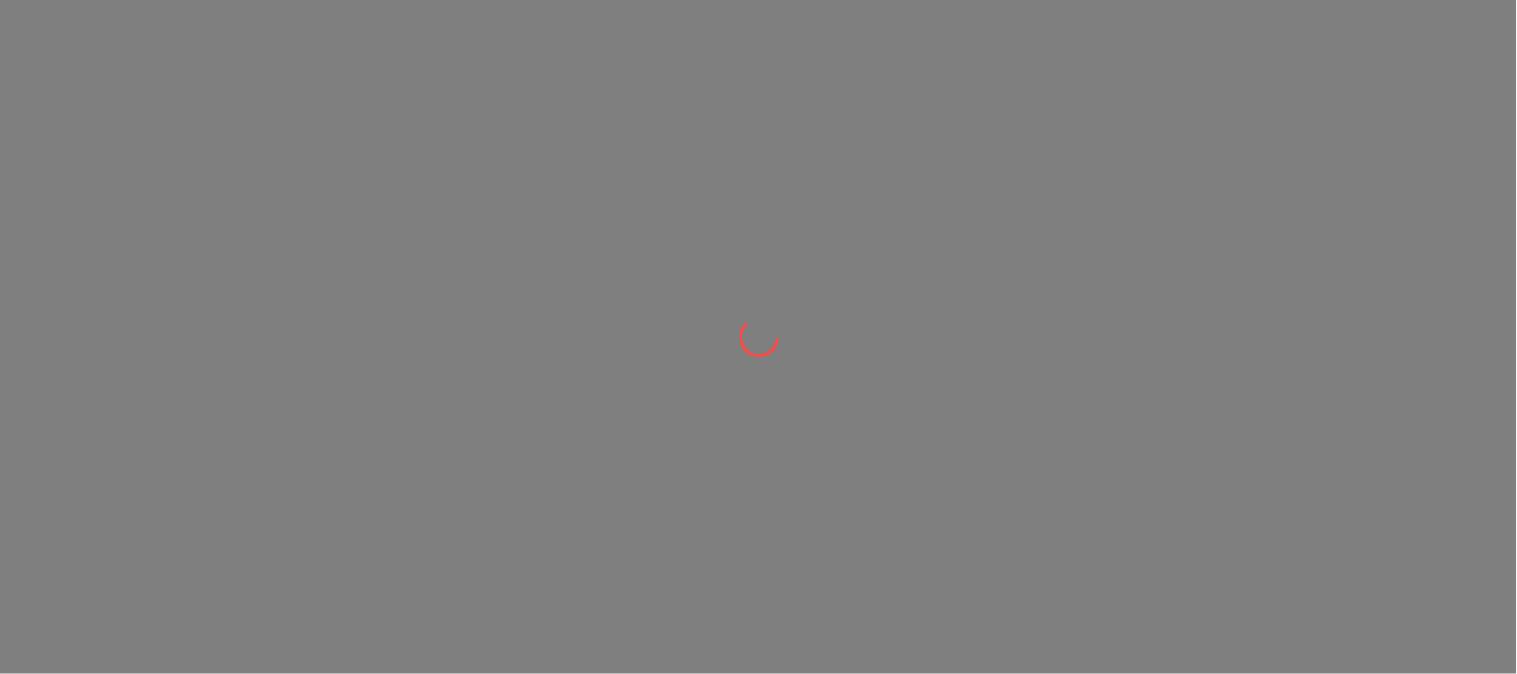 click at bounding box center (758, 337) 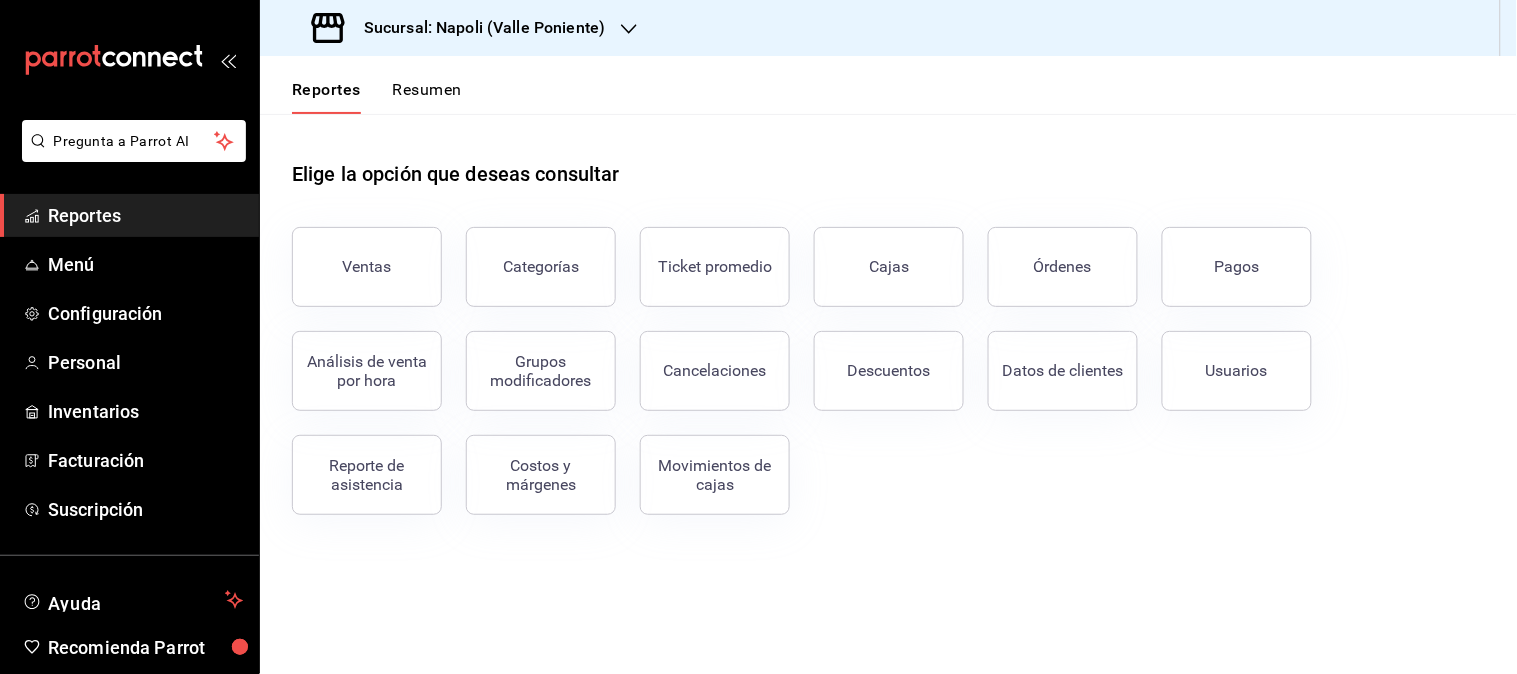 click on "Pagos" at bounding box center (1237, 267) 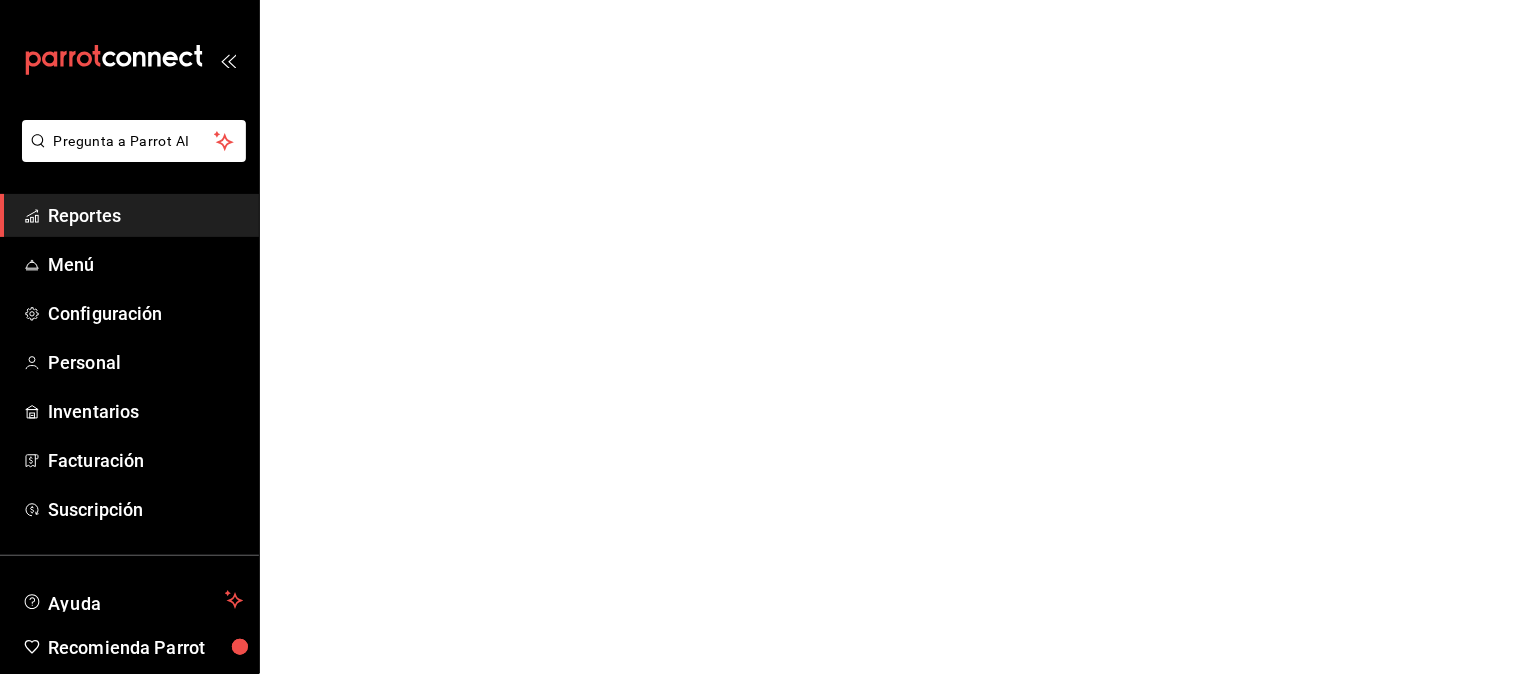 click on "Pregunta a Parrot AI Reportes   Menú   Configuración   Personal   Inventarios   Facturación   Suscripción   Ayuda Recomienda Parrot   Multiuser Parrot   Sugerir nueva función   GANA 1 MES GRATIS EN TU SUSCRIPCIÓN AQUÍ ¿Recuerdas cómo empezó tu restaurante?
Hoy puedes ayudar a un colega a tener el mismo cambio que tú viviste.
Recomienda Parrot directamente desde tu Portal Administrador.
Es fácil y rápido.
🎁 Por cada restaurante que se una, ganas 1 mes gratis. Ver video tutorial Ir a video Pregunta a Parrot AI Reportes   Menú   Configuración   Personal   Inventarios   Facturación   Suscripción   Ayuda Recomienda Parrot   Multiuser Parrot   Sugerir nueva función   Visitar centro de ayuda ([PHONE]) [EMAIL] Visitar centro de ayuda ([PHONE]) [EMAIL]" at bounding box center (758, 0) 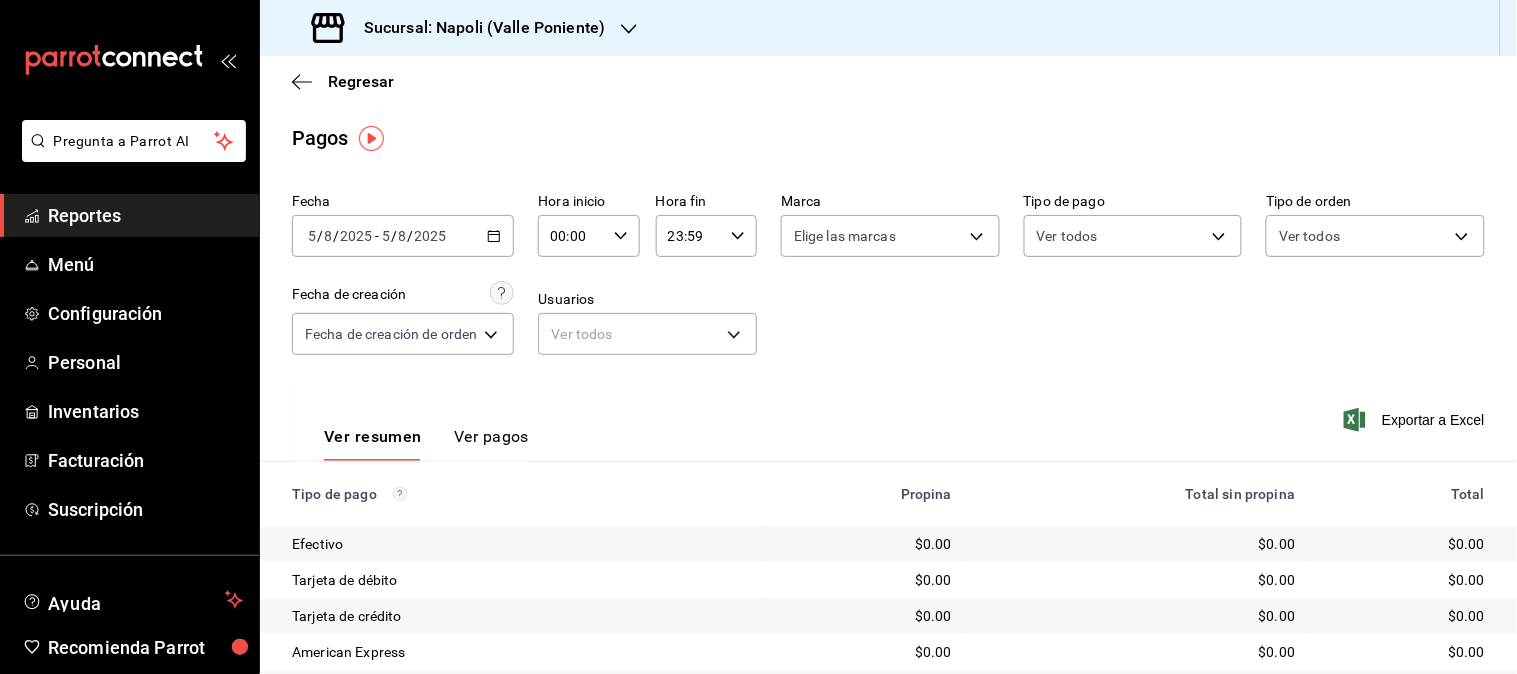 click 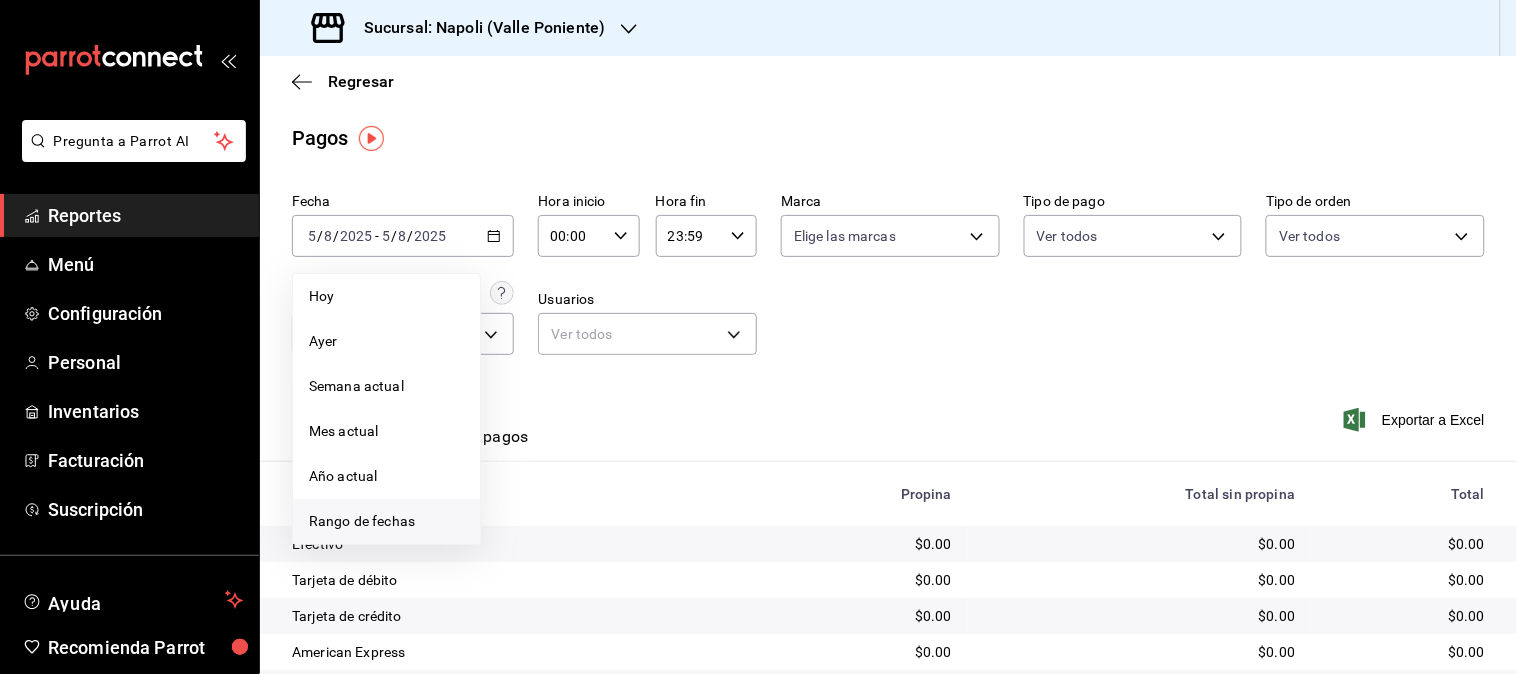 click on "Rango de fechas" at bounding box center (386, 521) 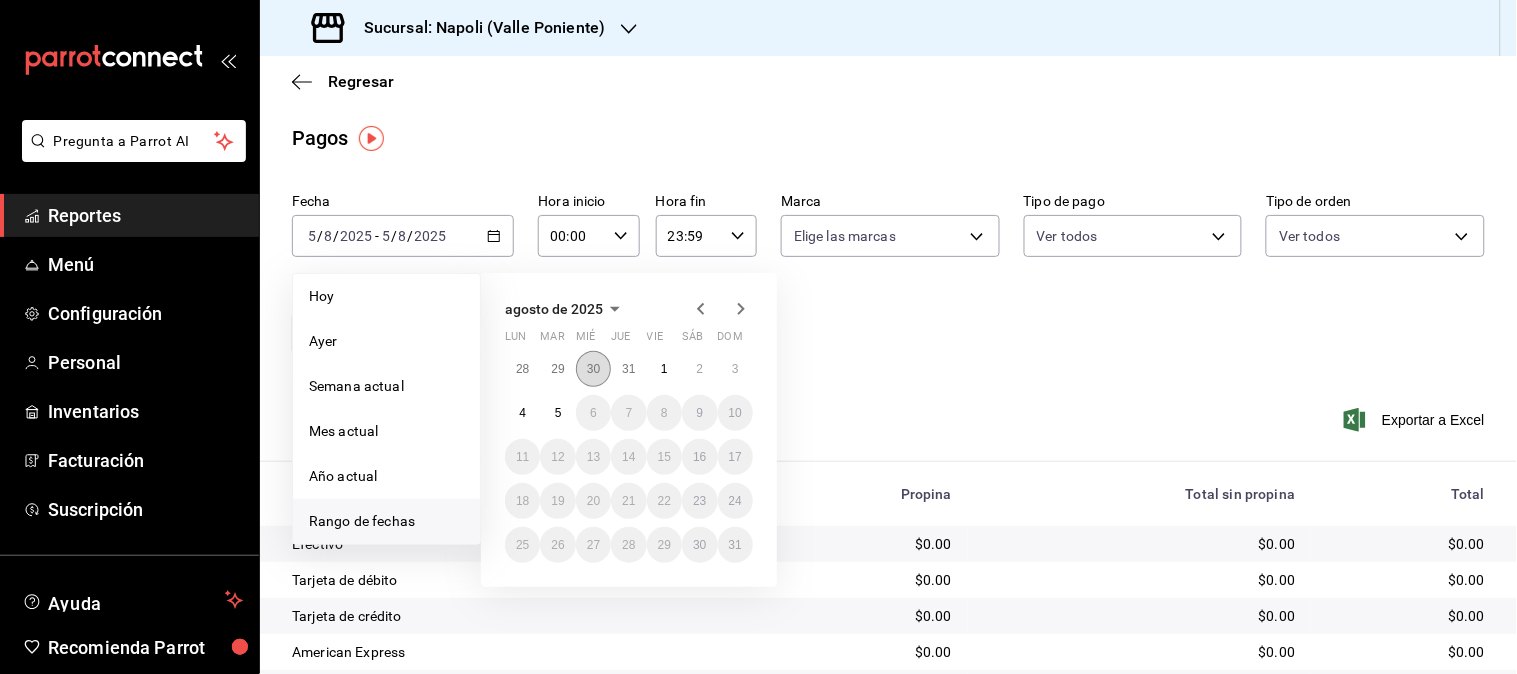 click on "30" at bounding box center (593, 369) 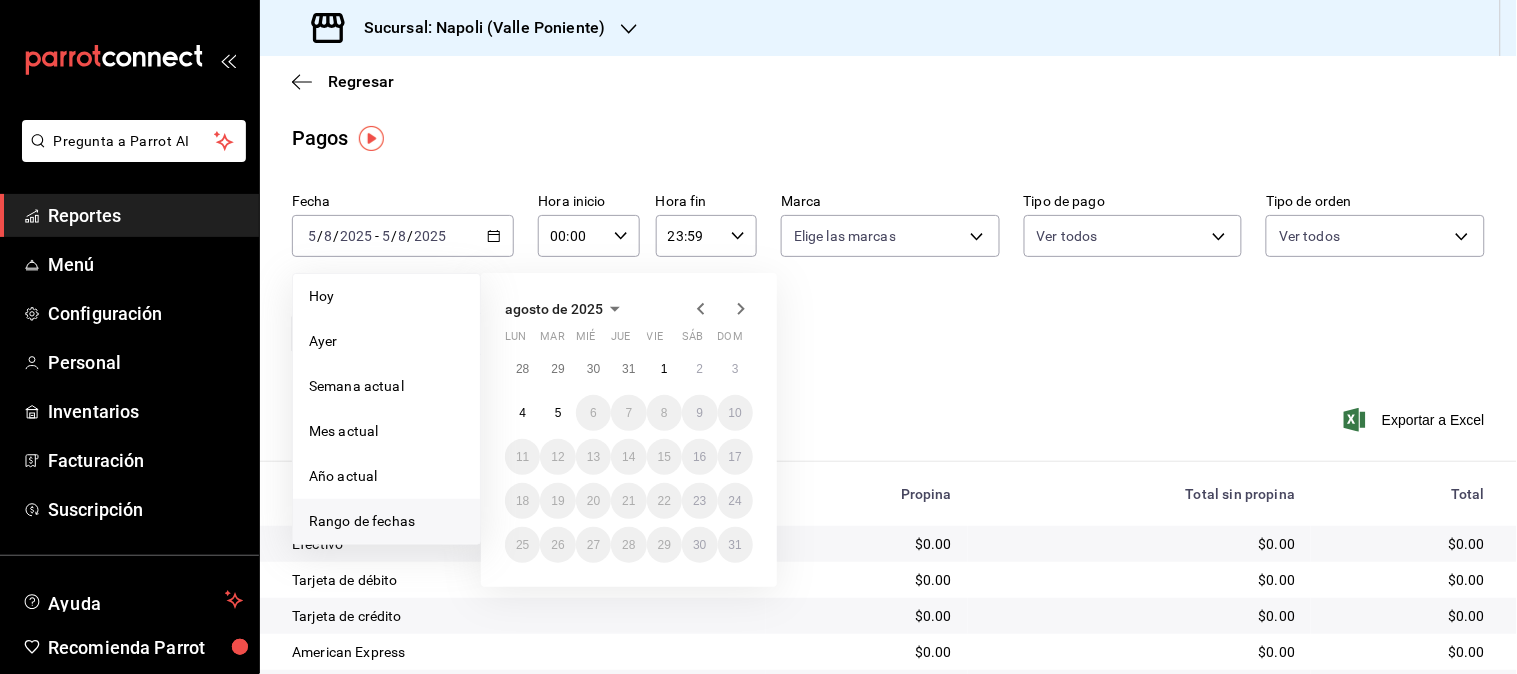 click on "Fecha [DATE] [DATE] - [DATE] [DATE] Hoy Ayer Semana actual Mes actual Año actual Rango de fechas agosto de 2025 lun mar mié jue vie sáb dom 28 29 30 31 1 2 3 4 5 6 7 8 9 10 11 12 13 14 15 16 17 18 19 20 21 22 23 24 25 26 27 28 29 30 31 Hora inicio 00:00 Hora inicio Hora fin 23:59 Hora fin Marca Elige las marcas Tipo de pago Ver todos Tipo de orden Ver todos Fecha de creación   Fecha de creación de orden ORDER Usuarios Ver todos null" at bounding box center [888, 282] 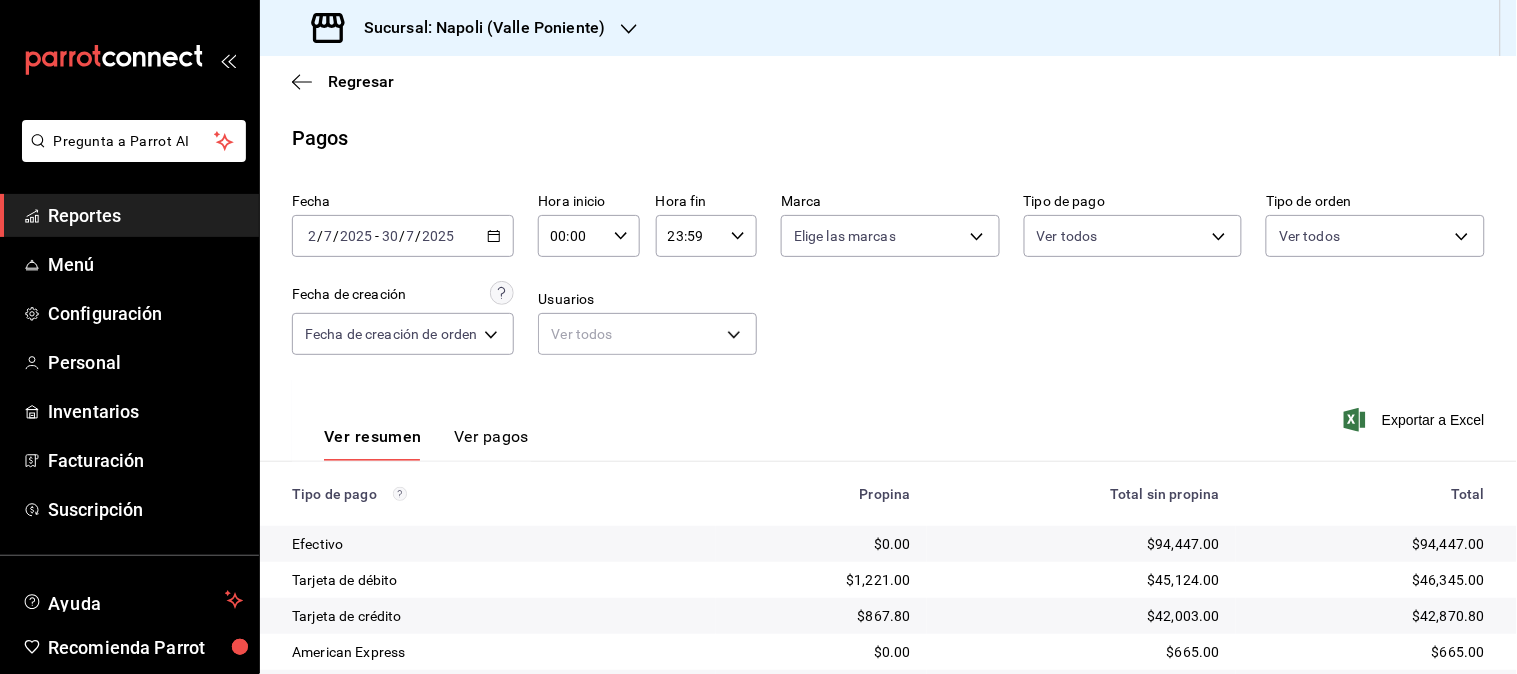 scroll, scrollTop: 111, scrollLeft: 0, axis: vertical 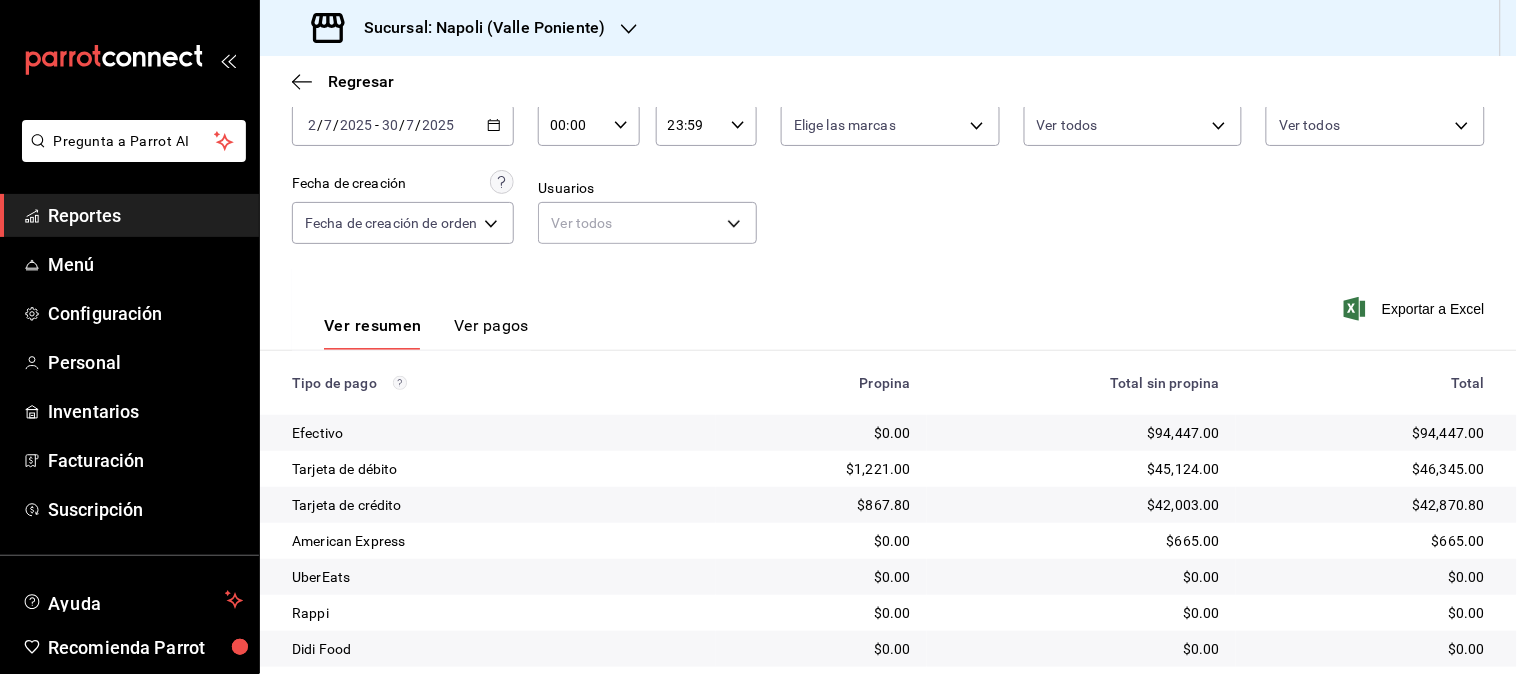 click 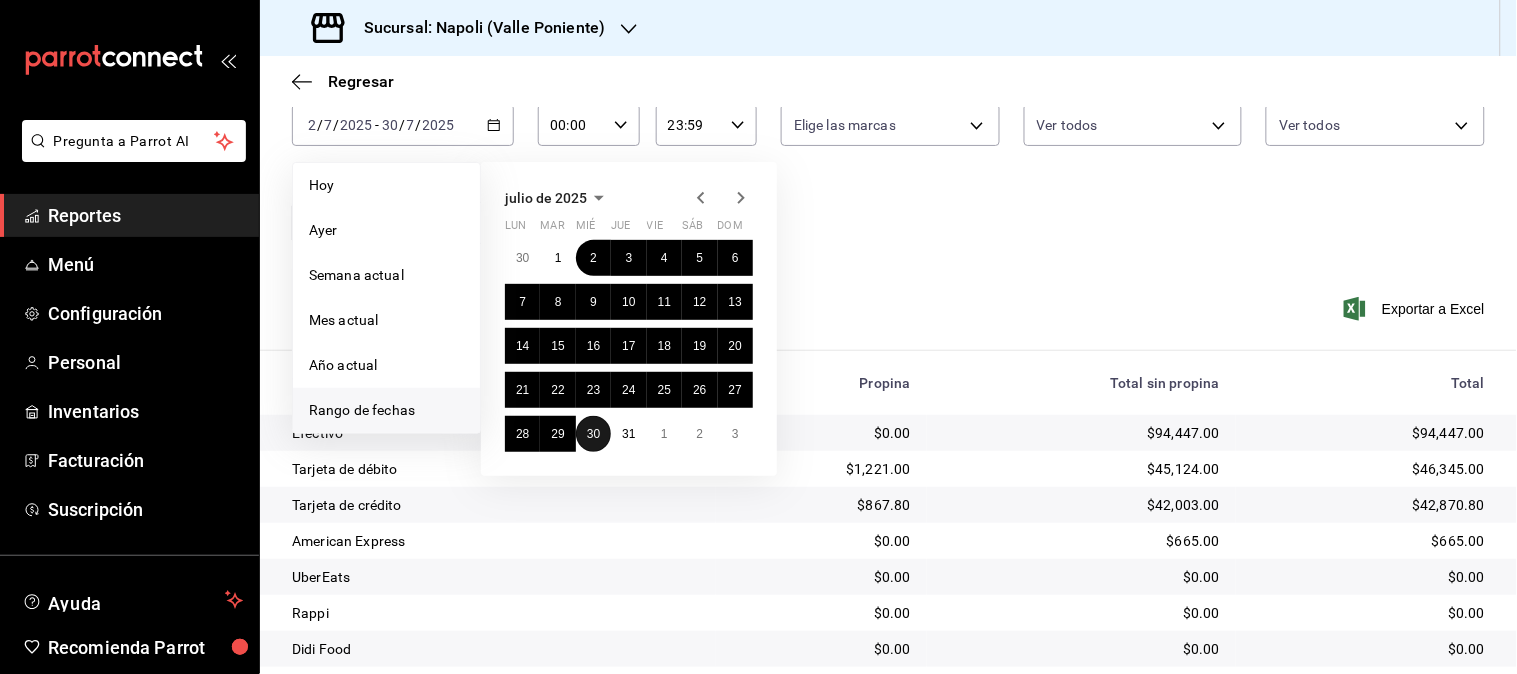click on "30" at bounding box center (593, 434) 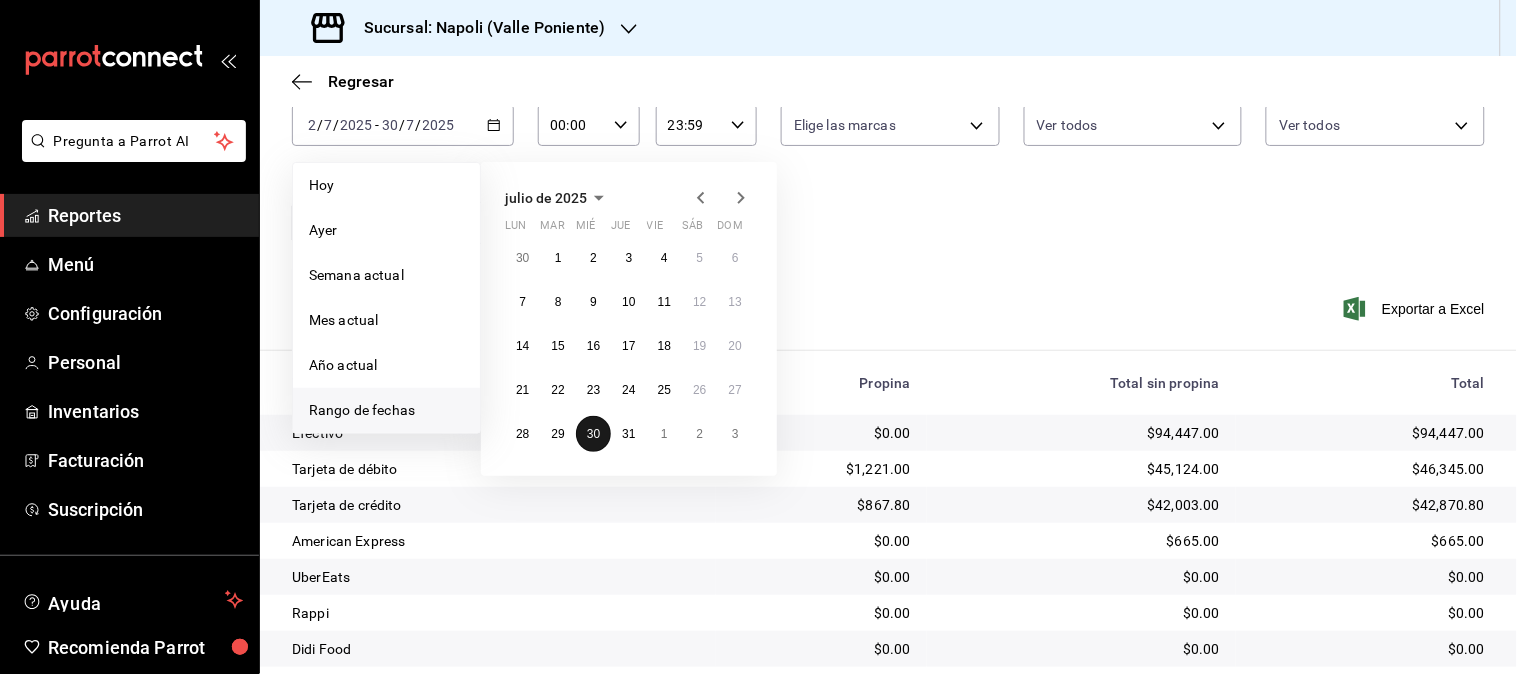 click on "30" at bounding box center [593, 434] 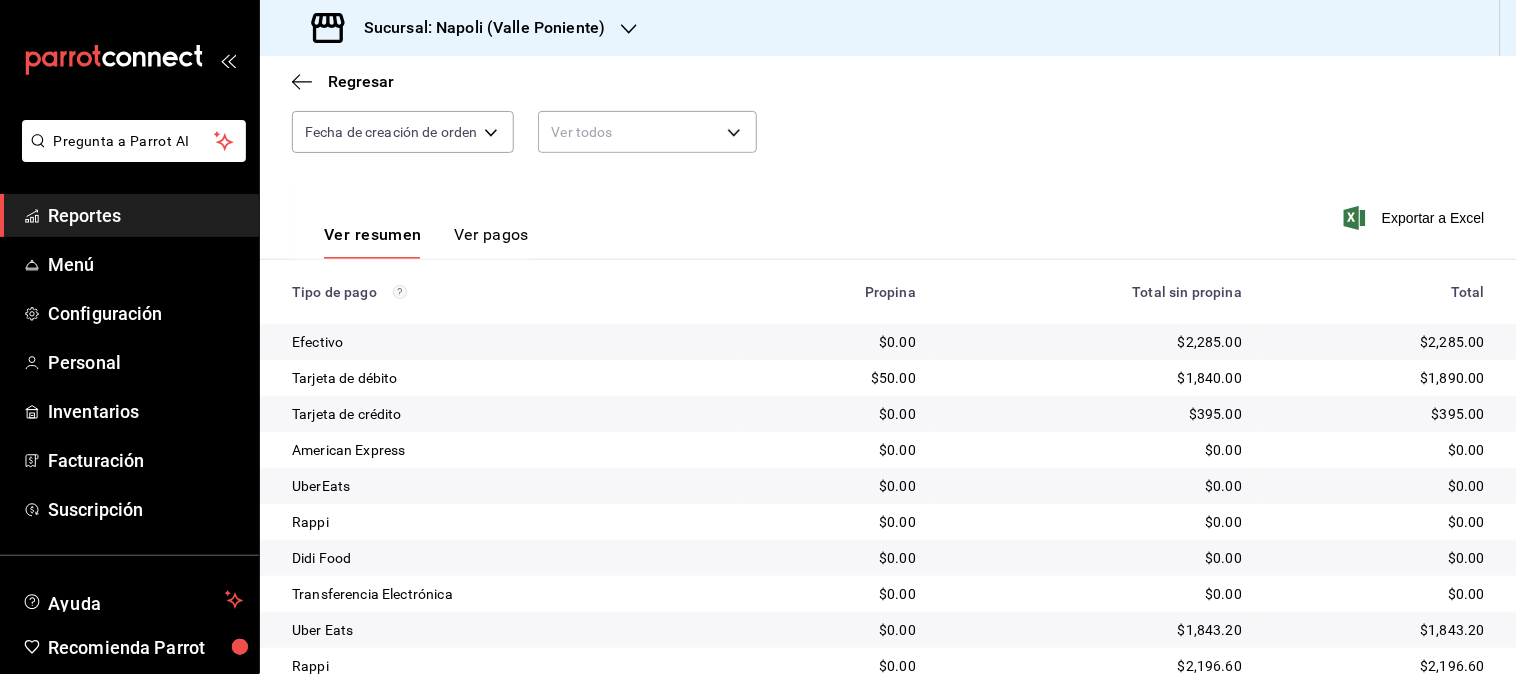 scroll, scrollTop: 316, scrollLeft: 0, axis: vertical 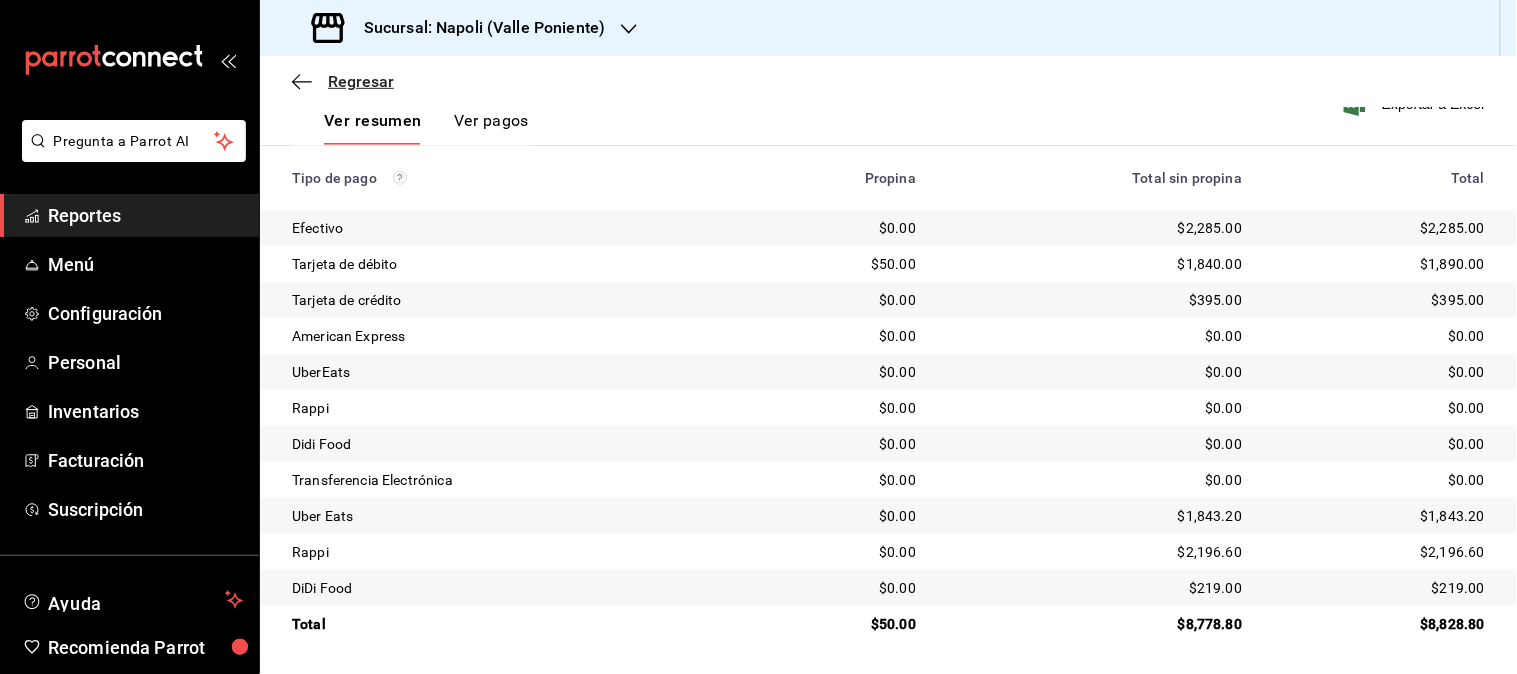 click on "Regresar" at bounding box center [361, 81] 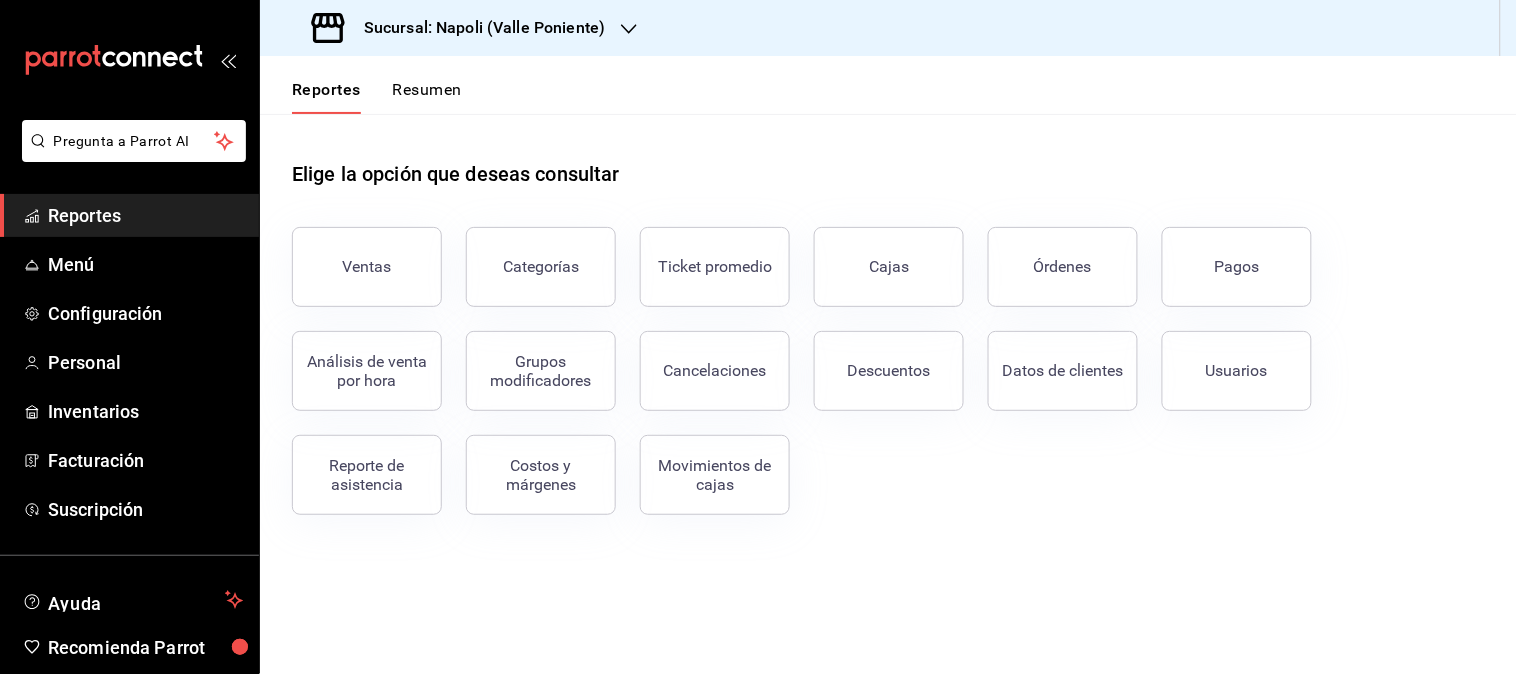 click on "Sucursal: Napoli (Valle Poniente)" at bounding box center [460, 28] 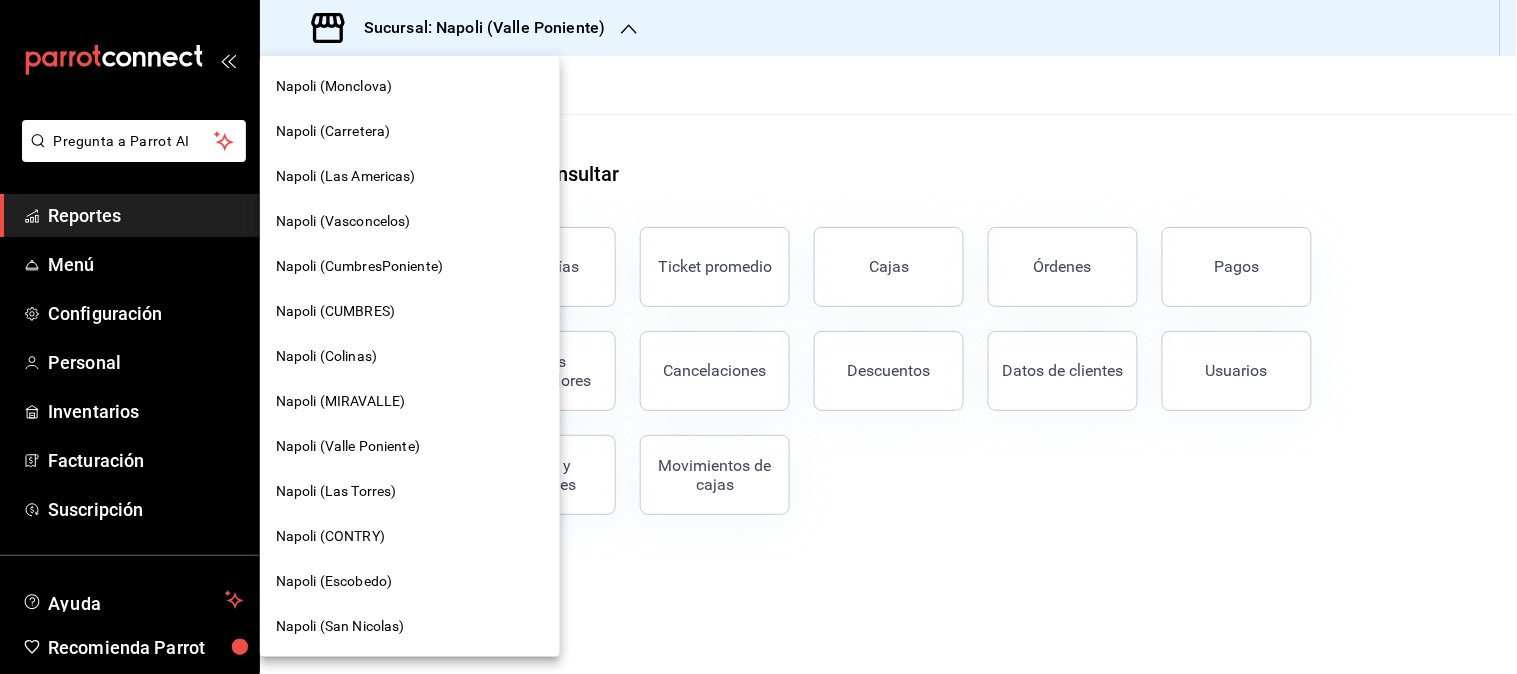 click on "Napoli (Colinas)" at bounding box center (326, 356) 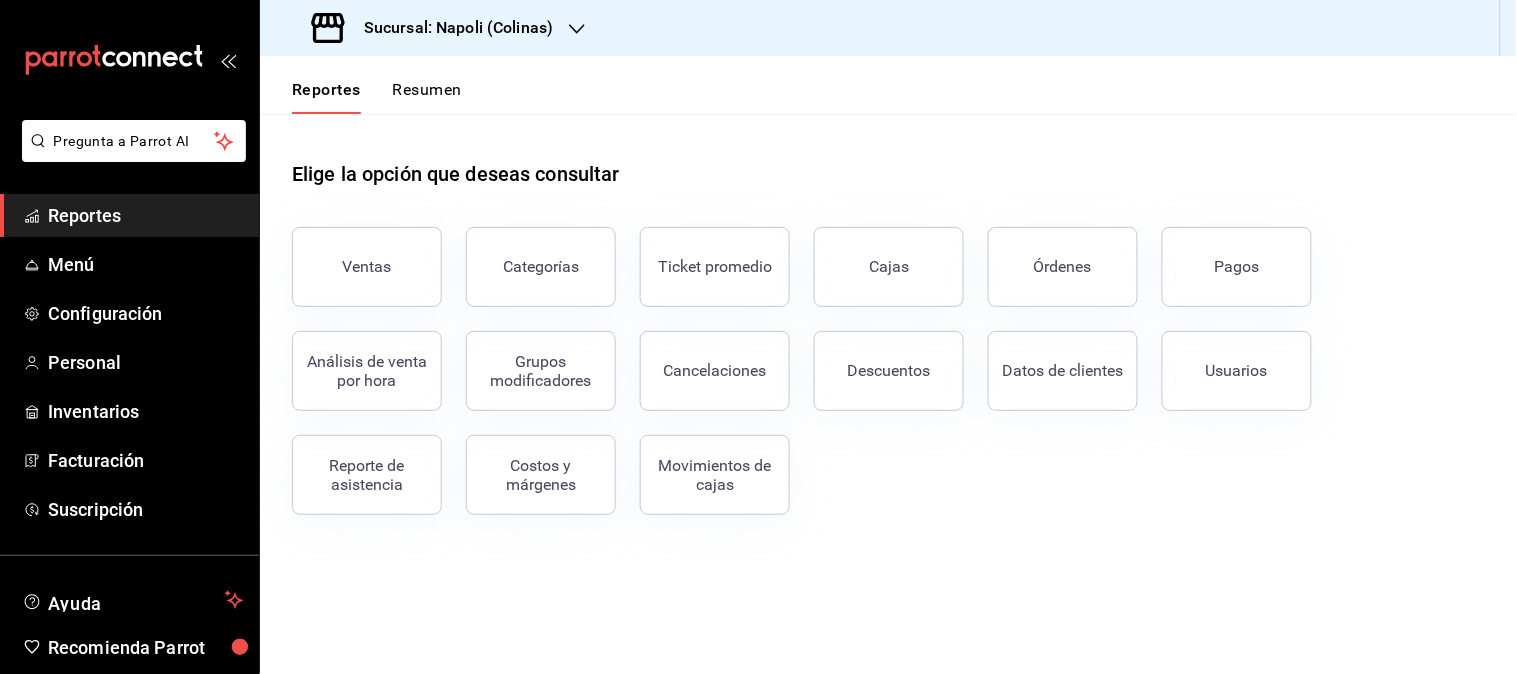 click on "Pagos" at bounding box center [1237, 267] 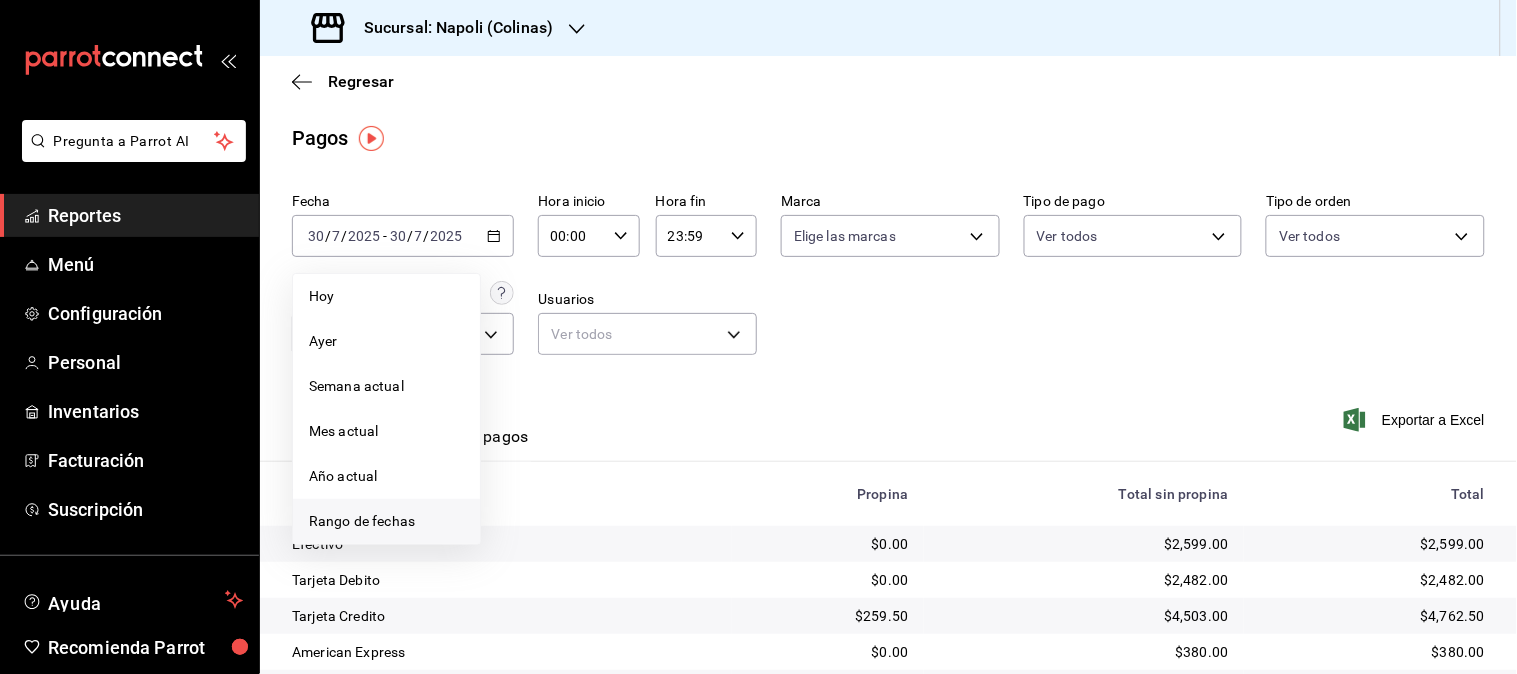 click on "Rango de fechas" at bounding box center (386, 521) 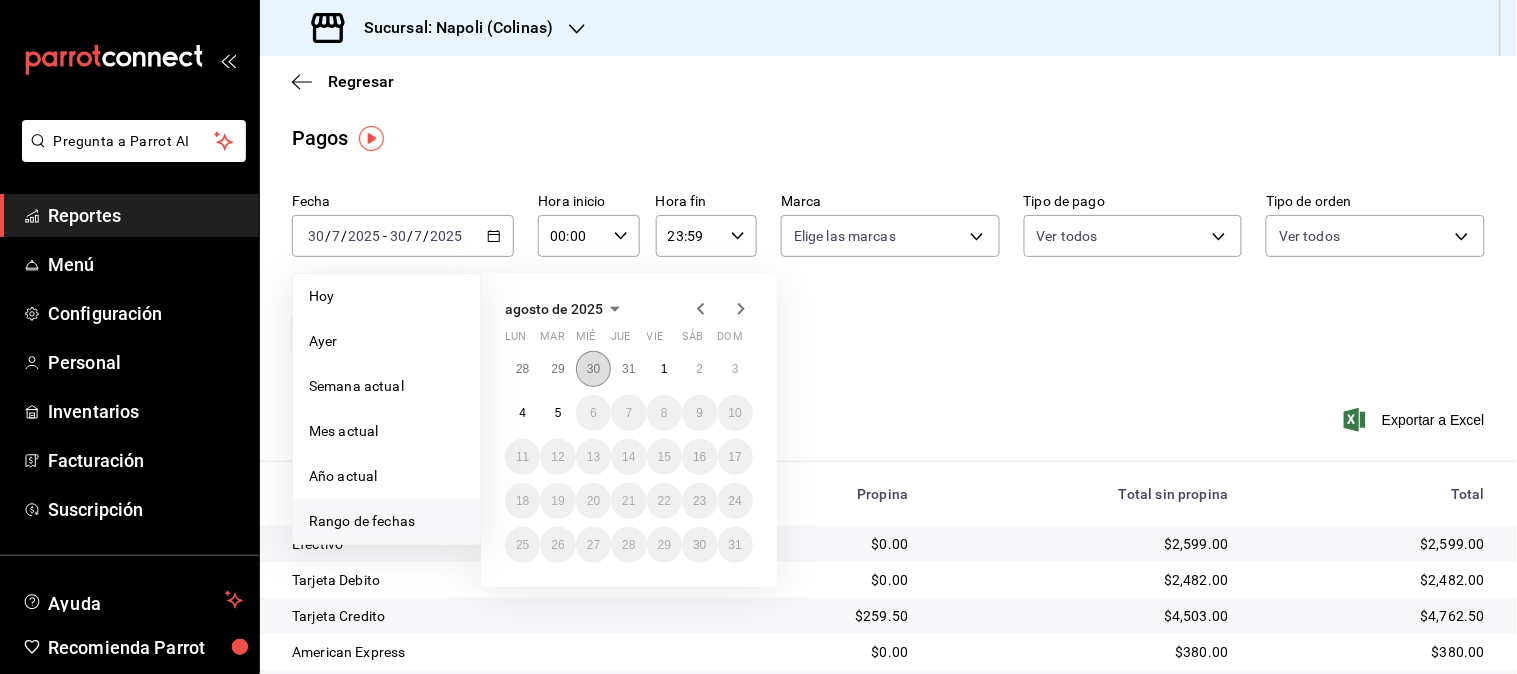 click on "30" at bounding box center (593, 369) 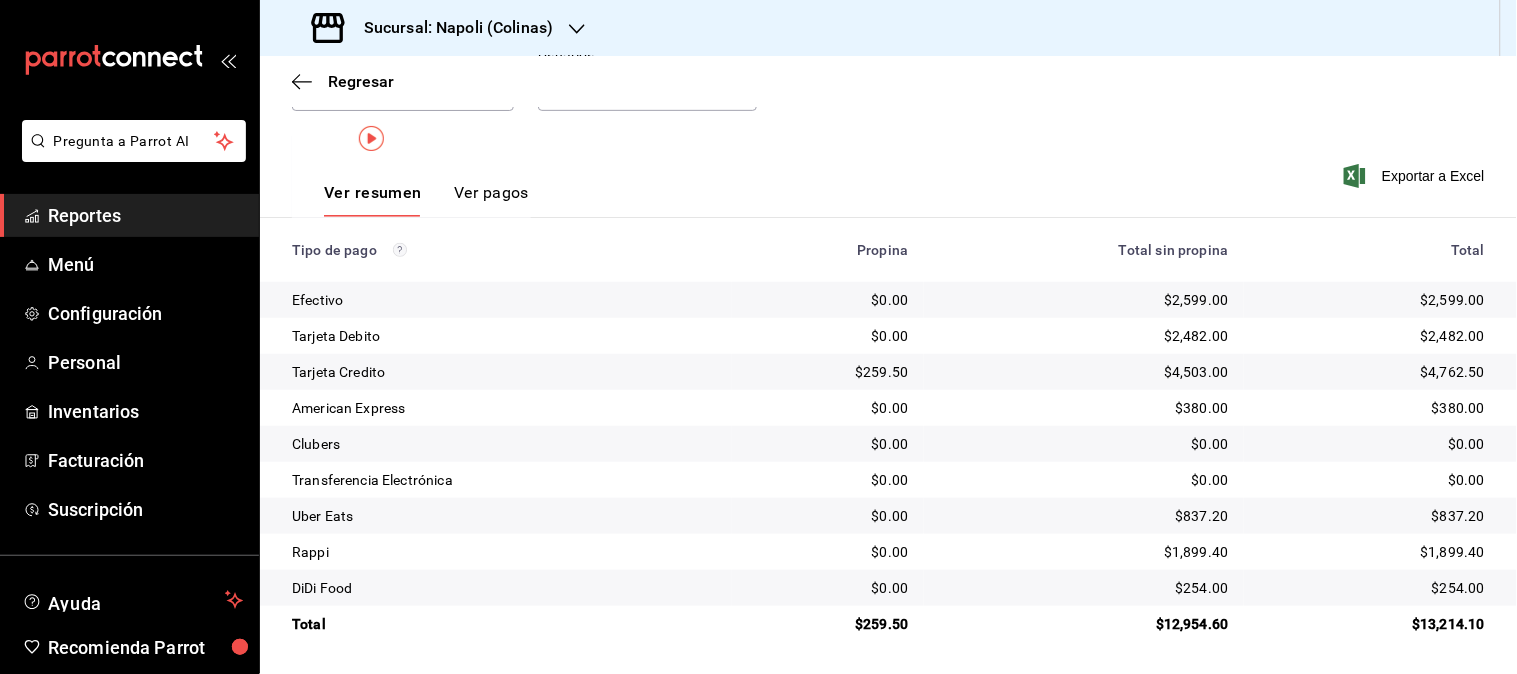 scroll, scrollTop: 0, scrollLeft: 0, axis: both 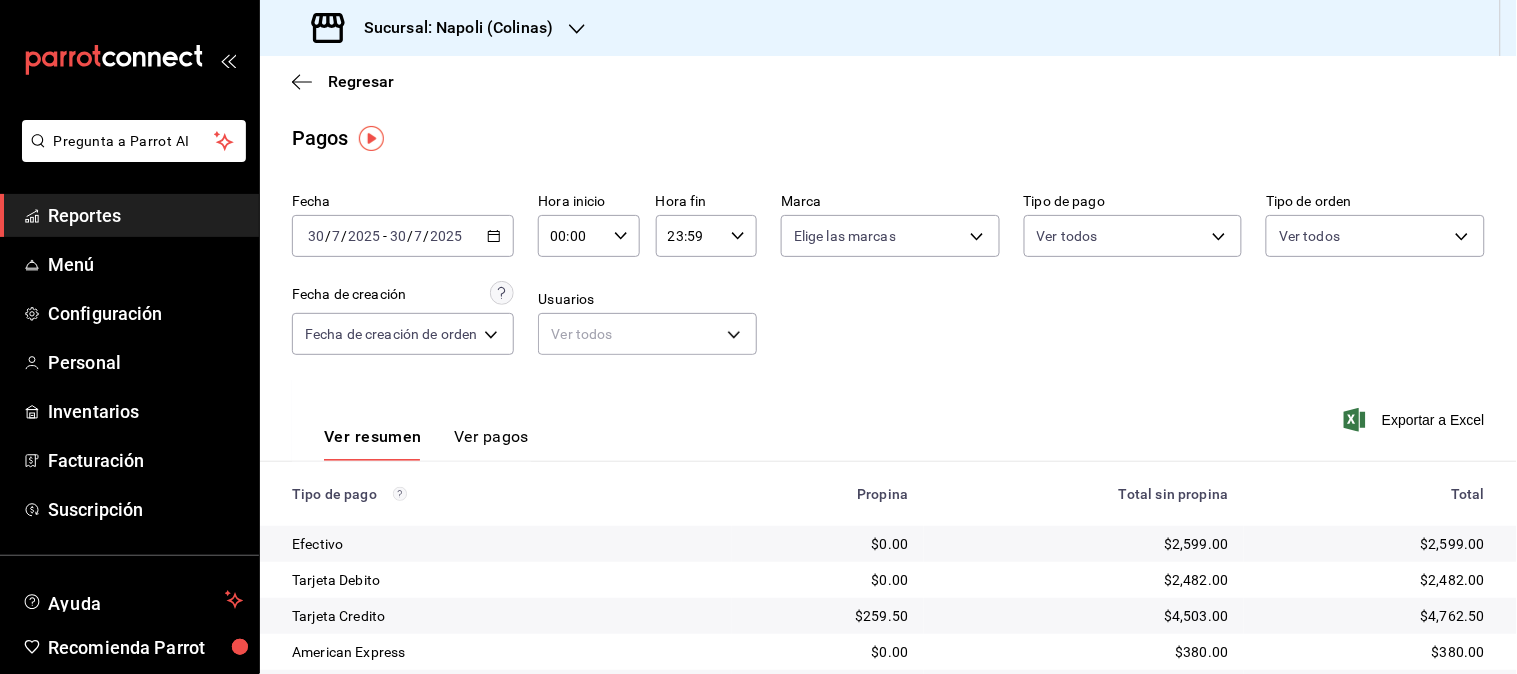 click 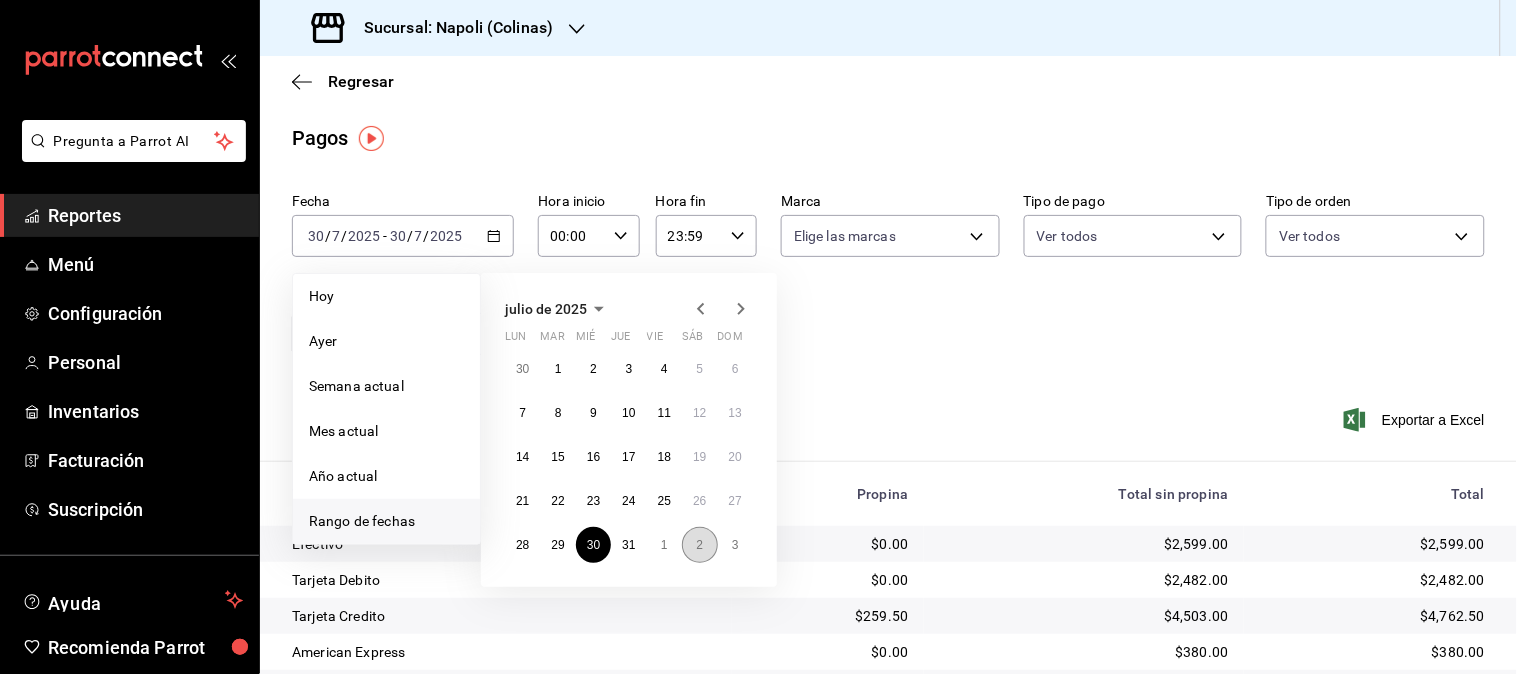 click on "2" at bounding box center [699, 545] 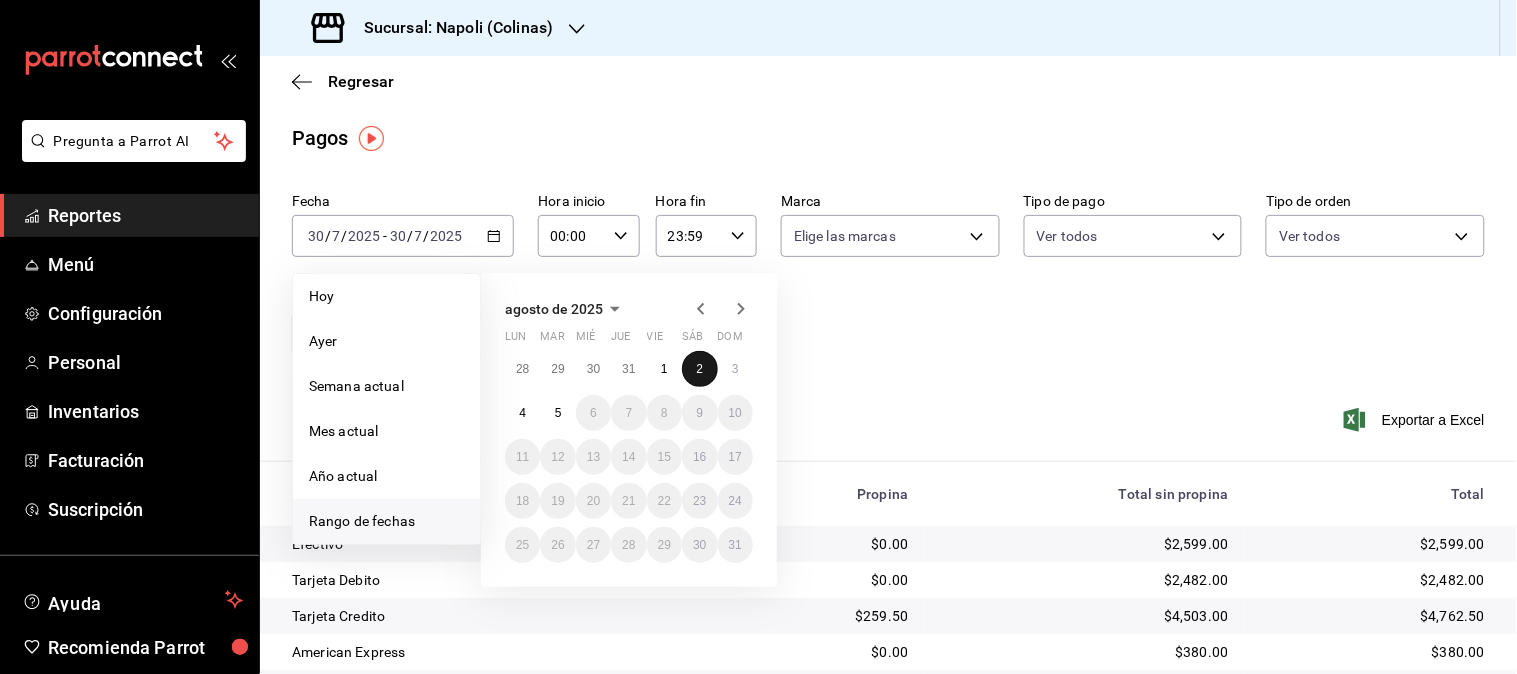 click on "2" at bounding box center [699, 369] 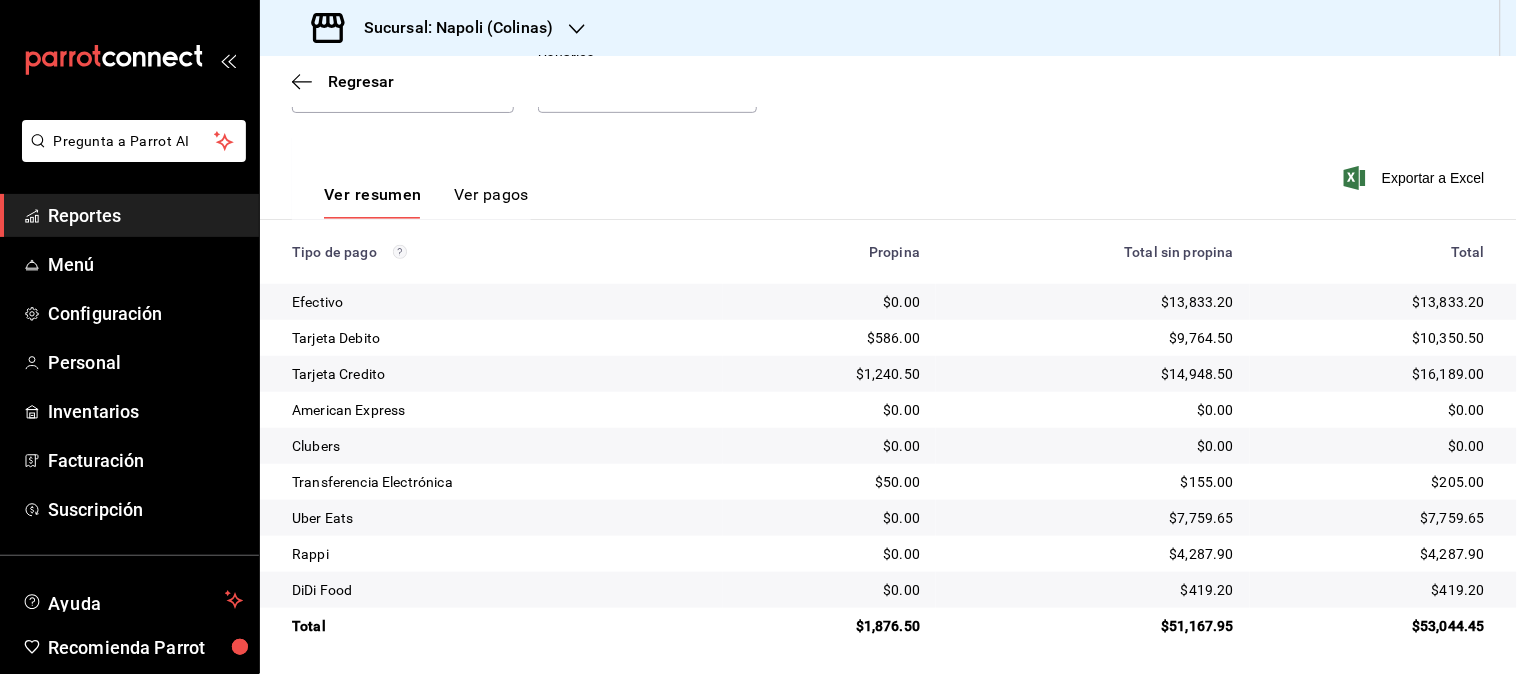 scroll, scrollTop: 244, scrollLeft: 0, axis: vertical 